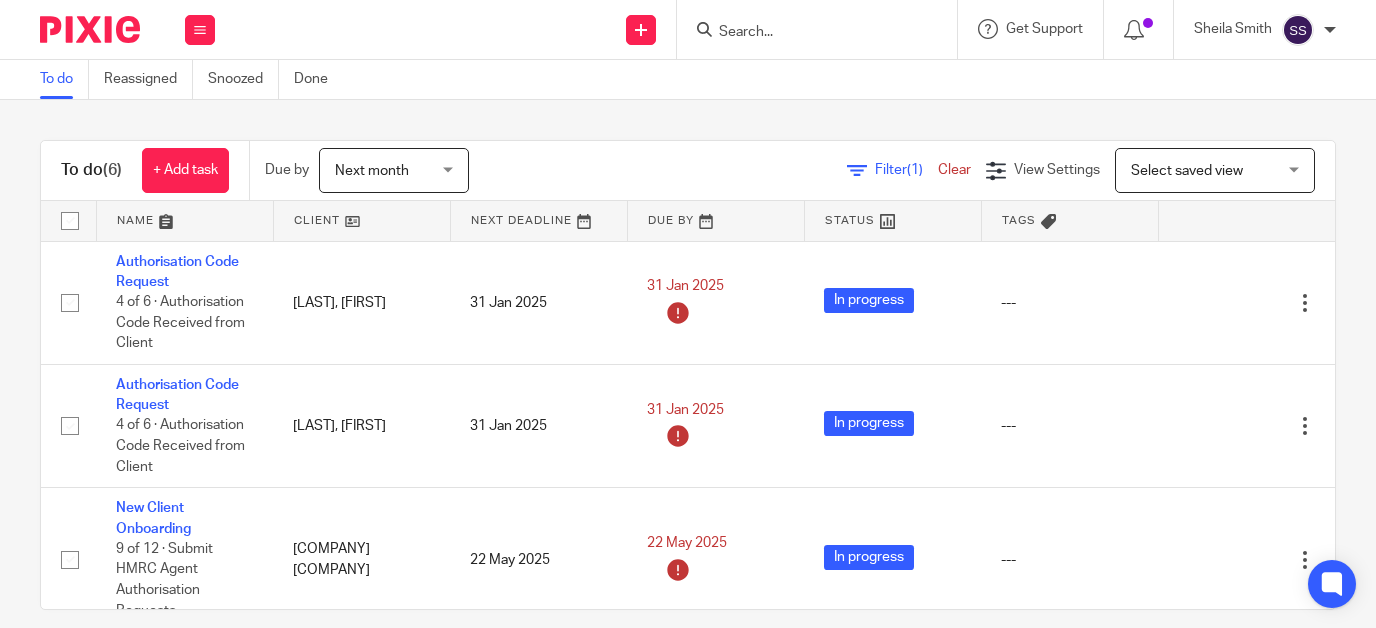 scroll, scrollTop: 0, scrollLeft: 0, axis: both 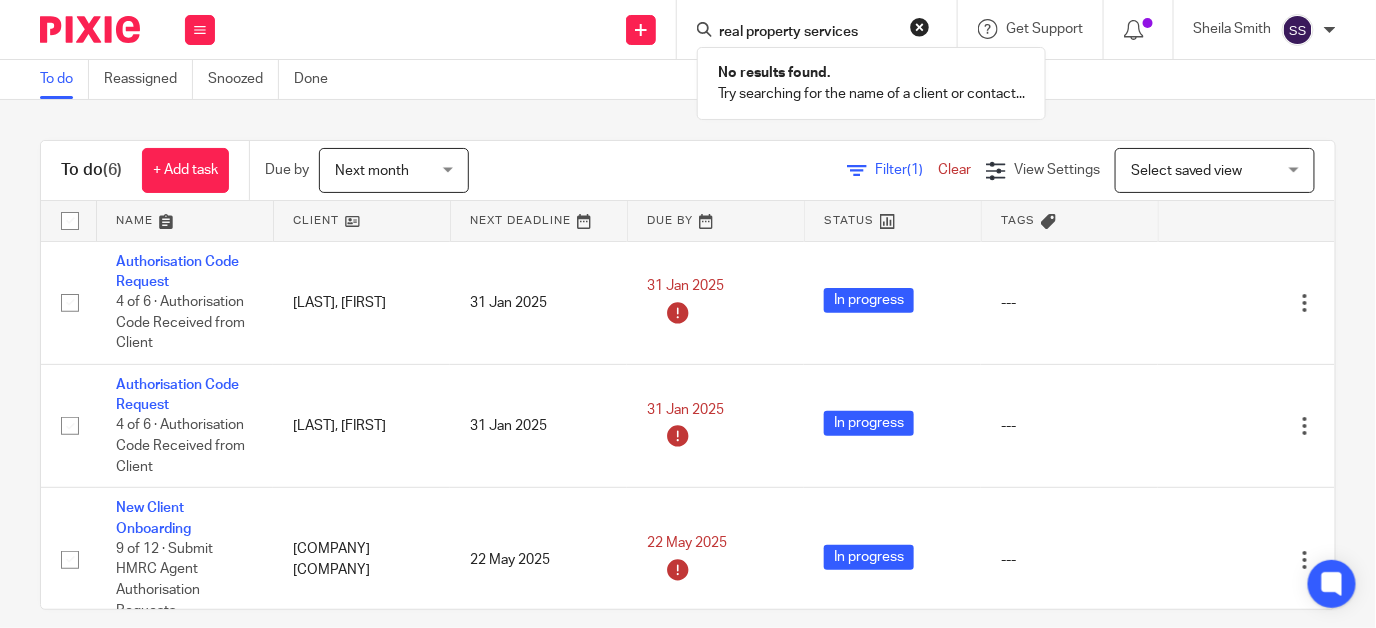 click at bounding box center (0, 0) 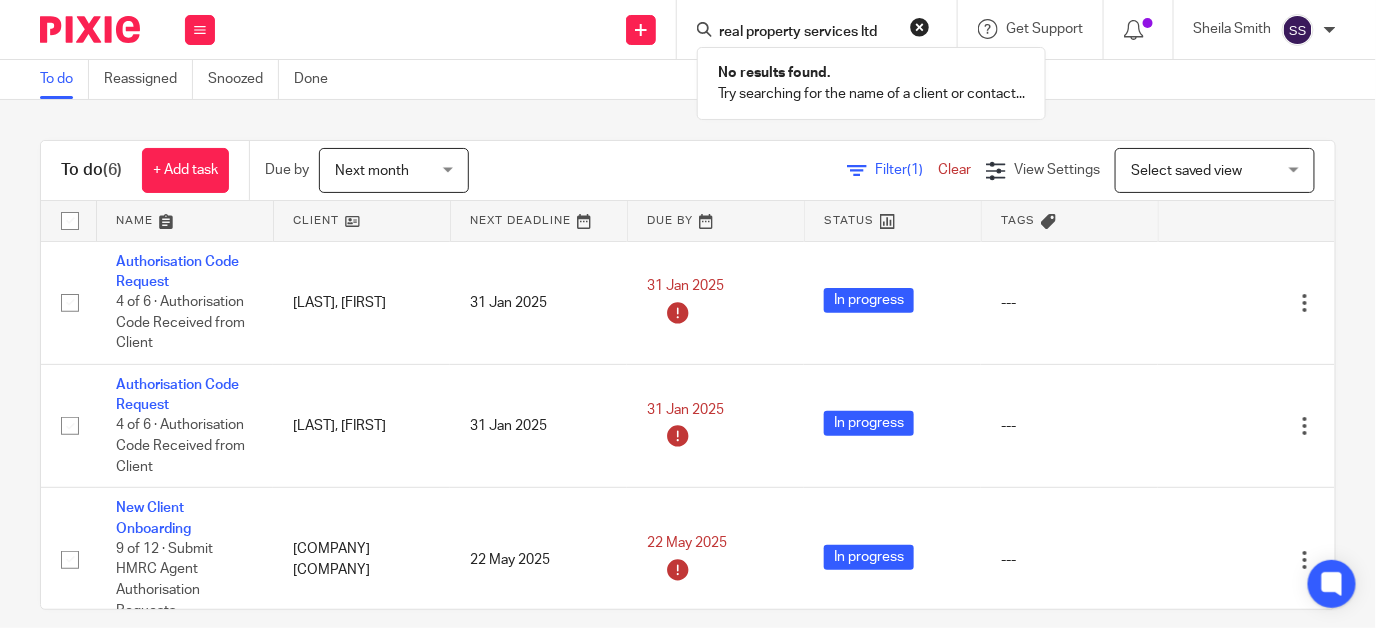 type on "real property services ltd" 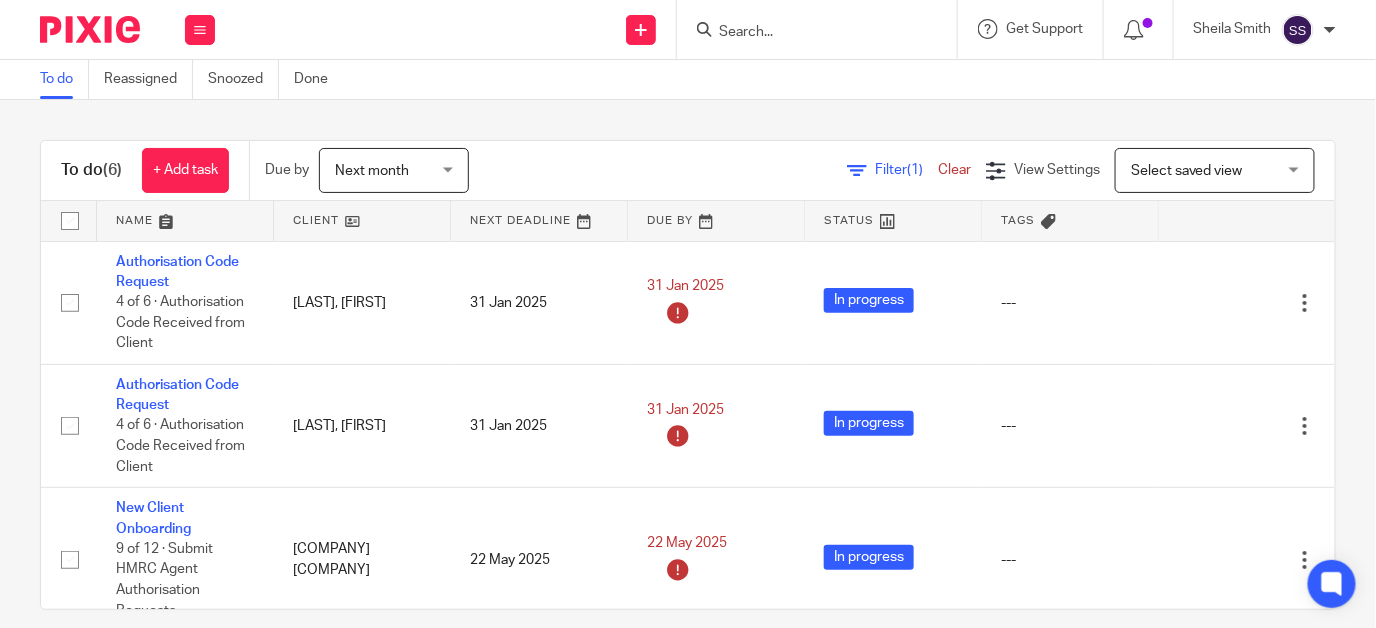 click at bounding box center (823, 29) 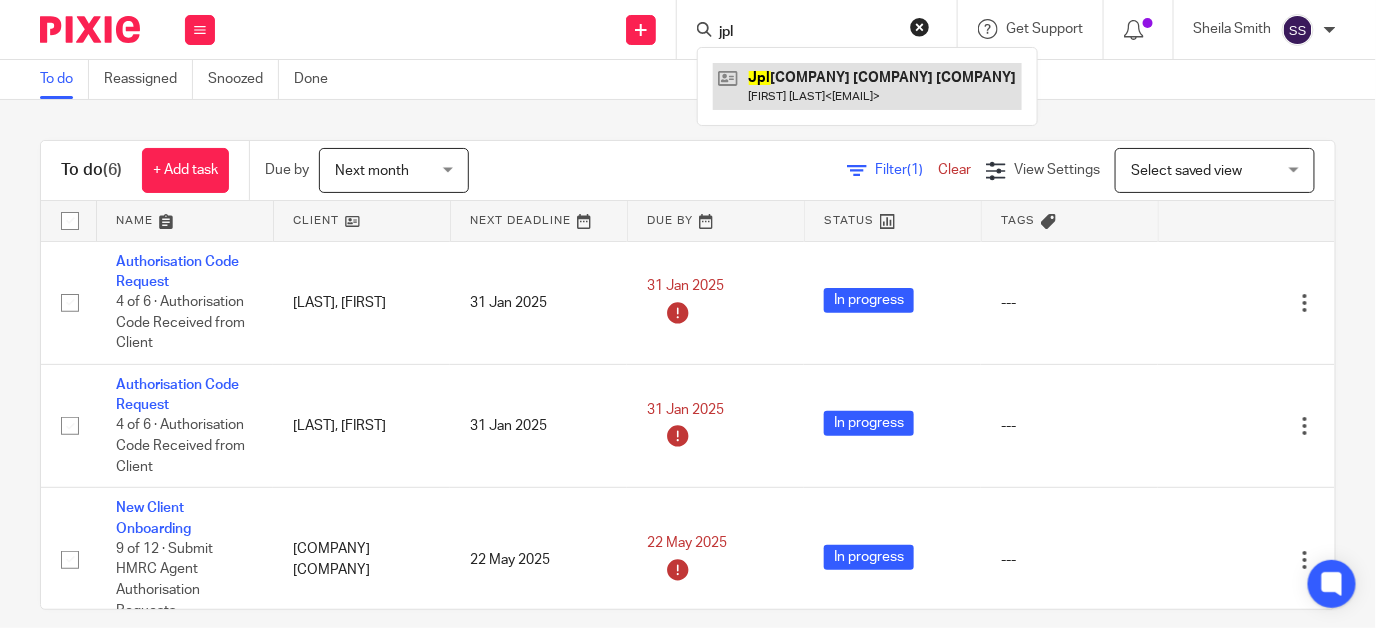 type on "jpl" 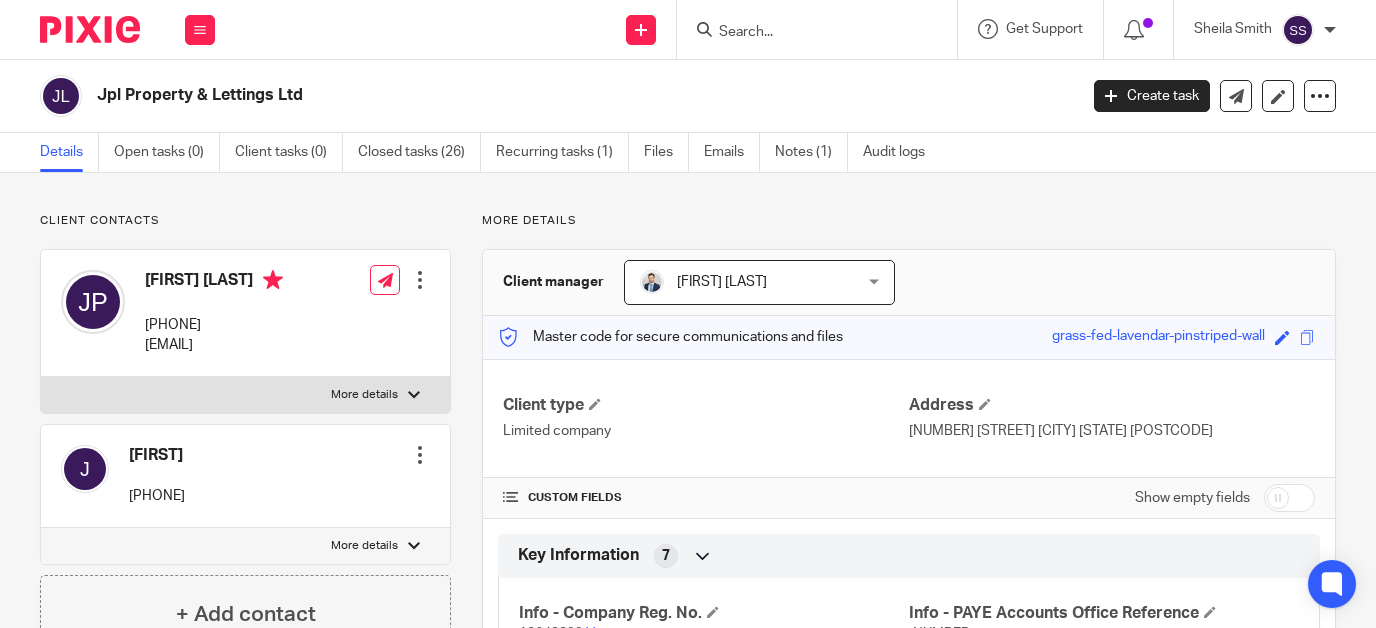 scroll, scrollTop: 0, scrollLeft: 0, axis: both 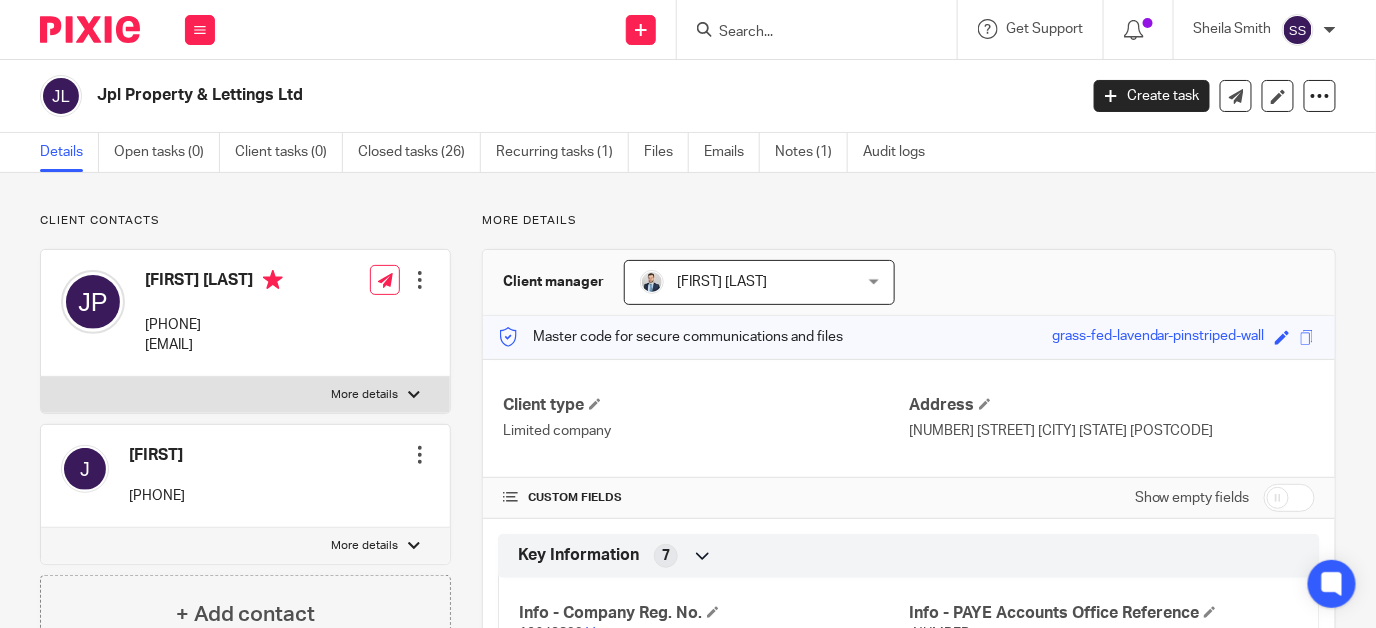 click on "Show empty fields" at bounding box center [1192, 498] 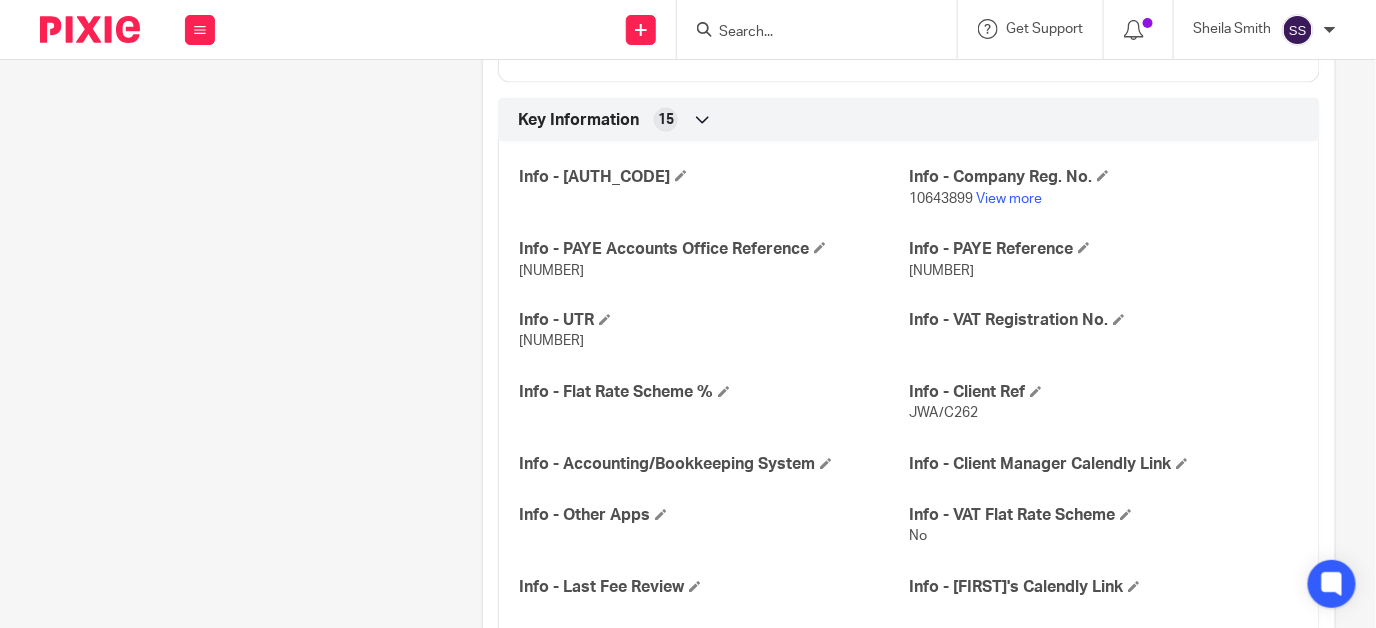scroll, scrollTop: 899, scrollLeft: 0, axis: vertical 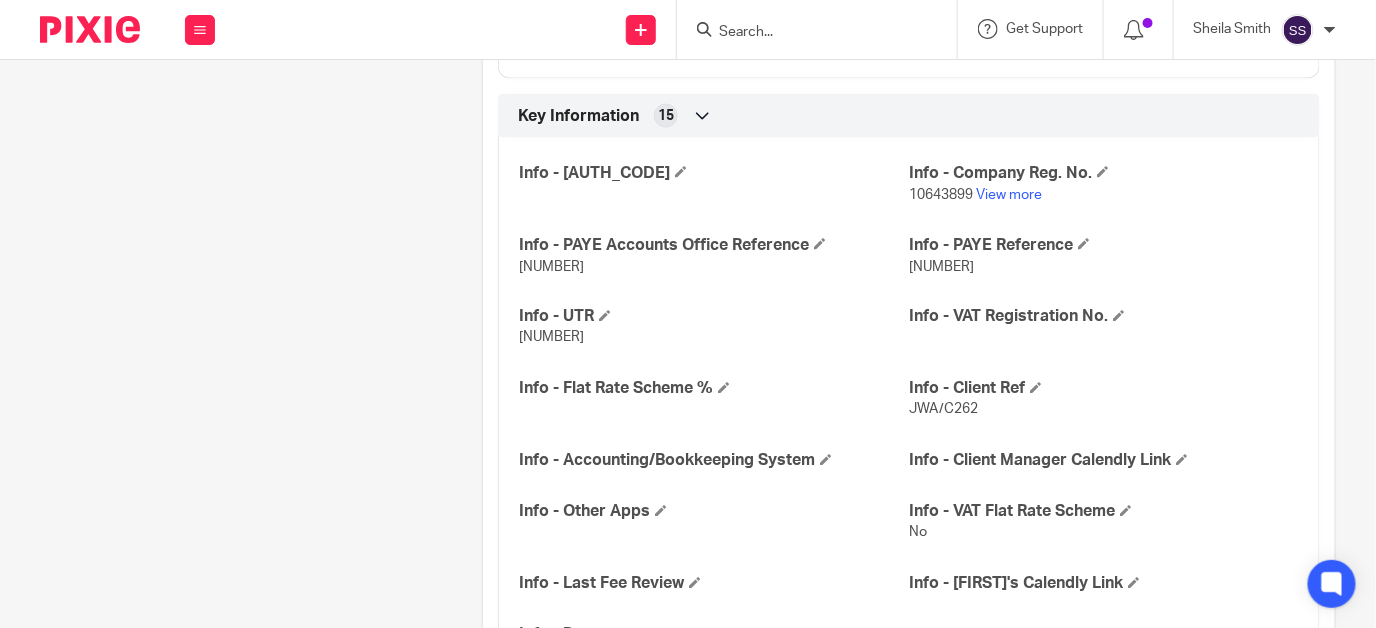 click at bounding box center (807, 33) 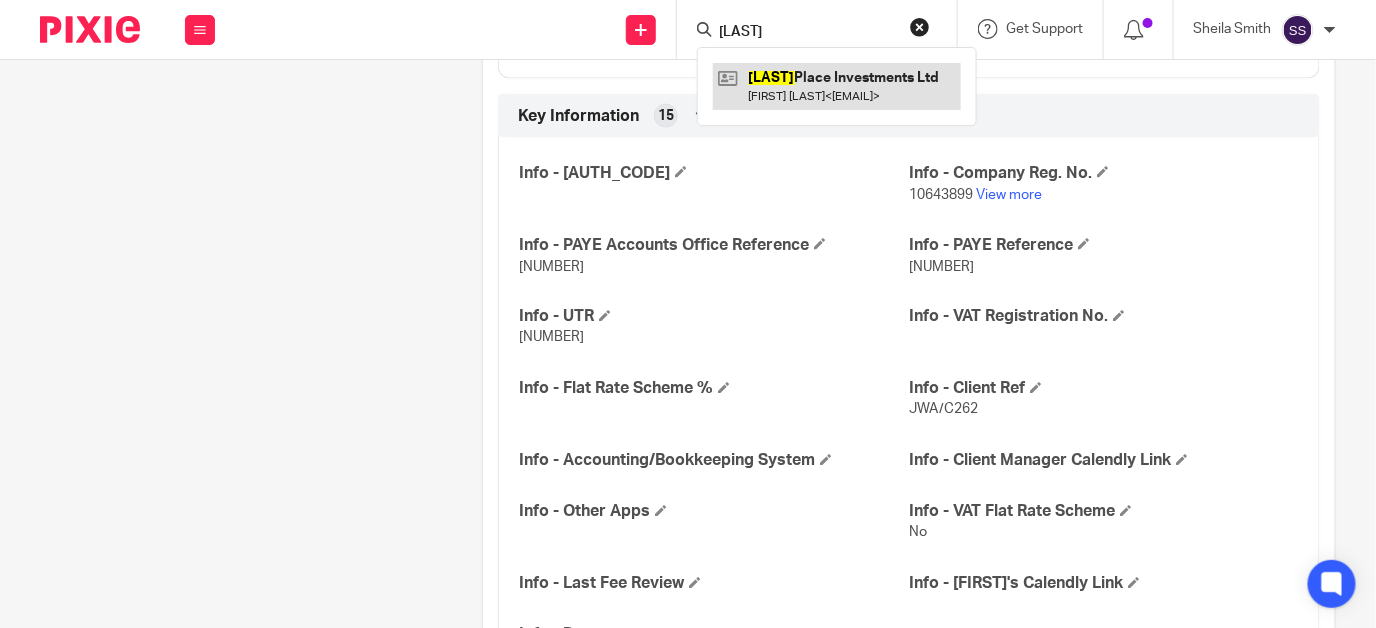 type on "rossie" 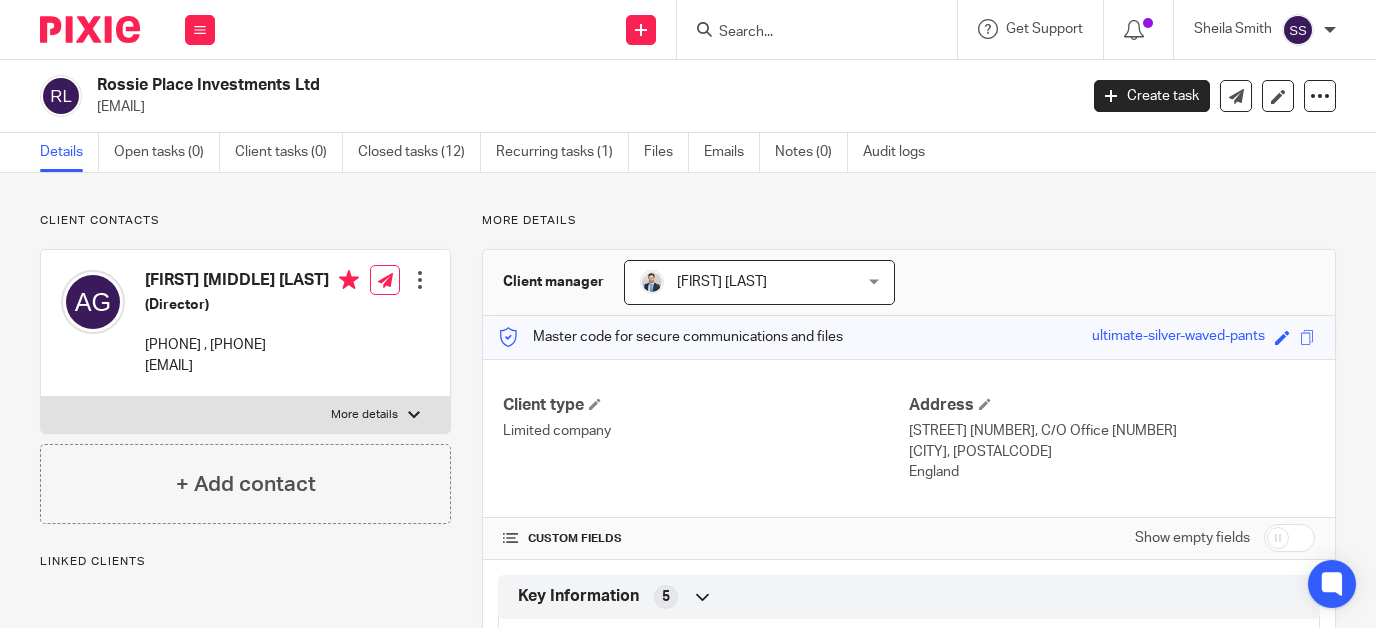 scroll, scrollTop: 0, scrollLeft: 0, axis: both 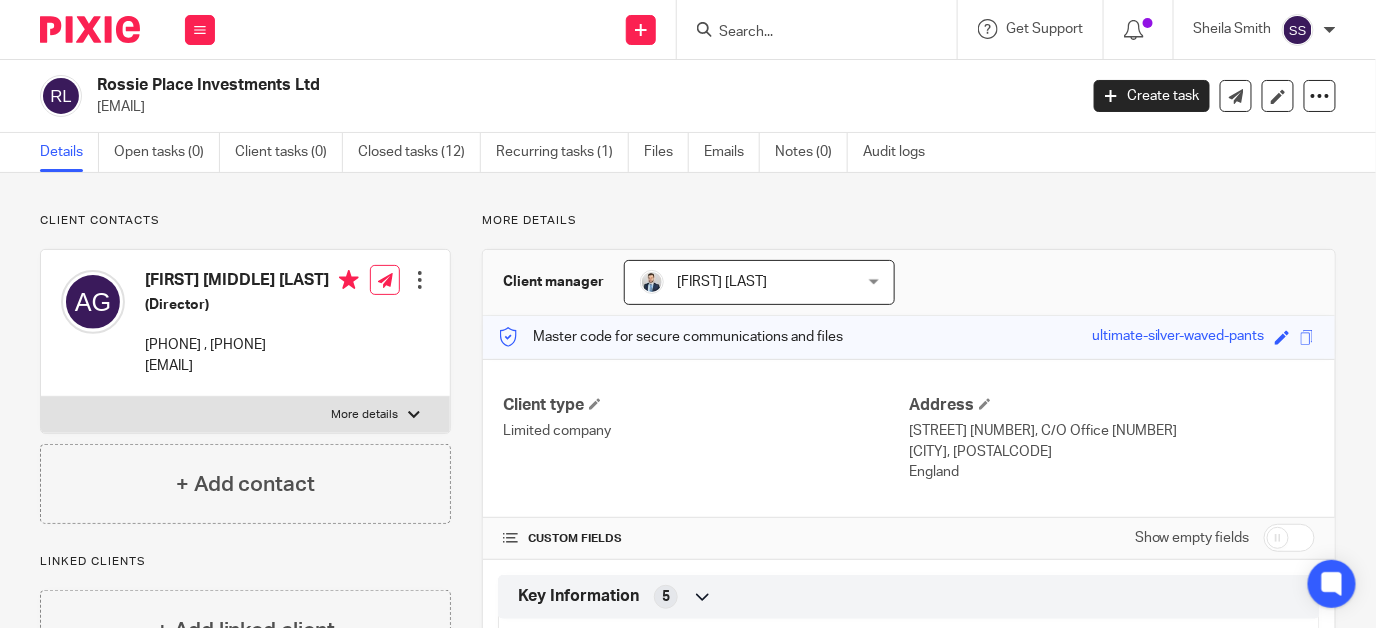 drag, startPoint x: 147, startPoint y: 403, endPoint x: 328, endPoint y: 405, distance: 181.01105 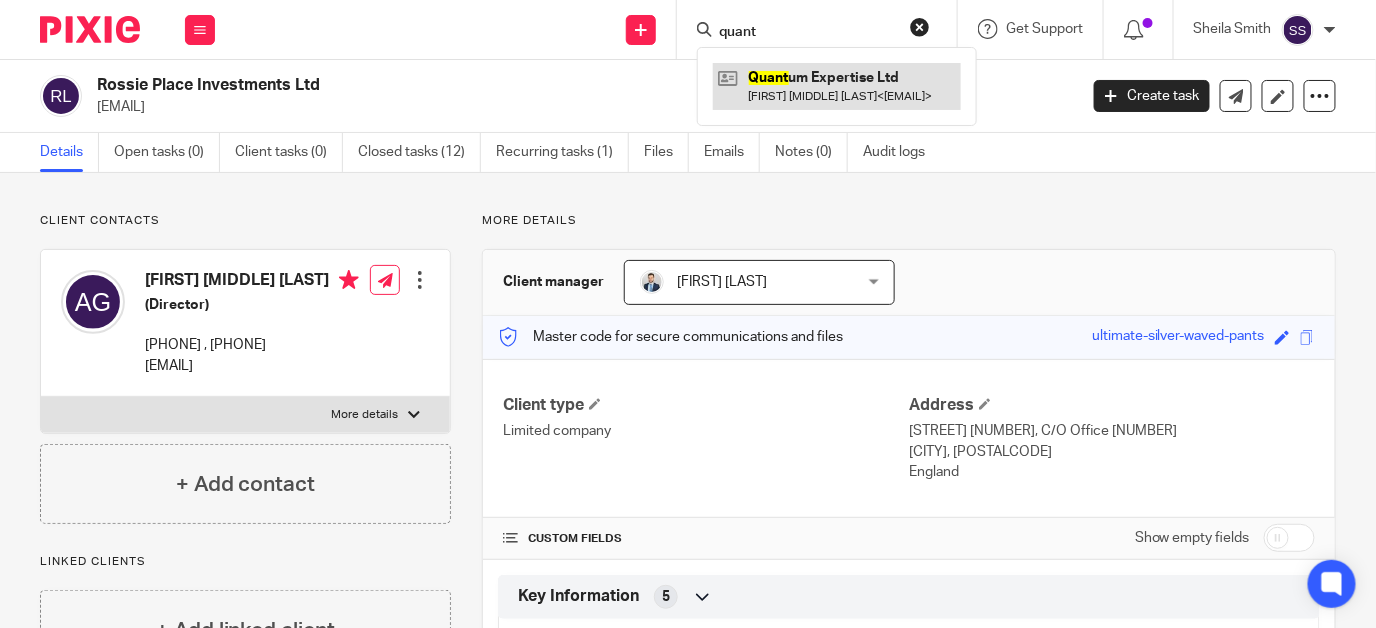 type on "quant" 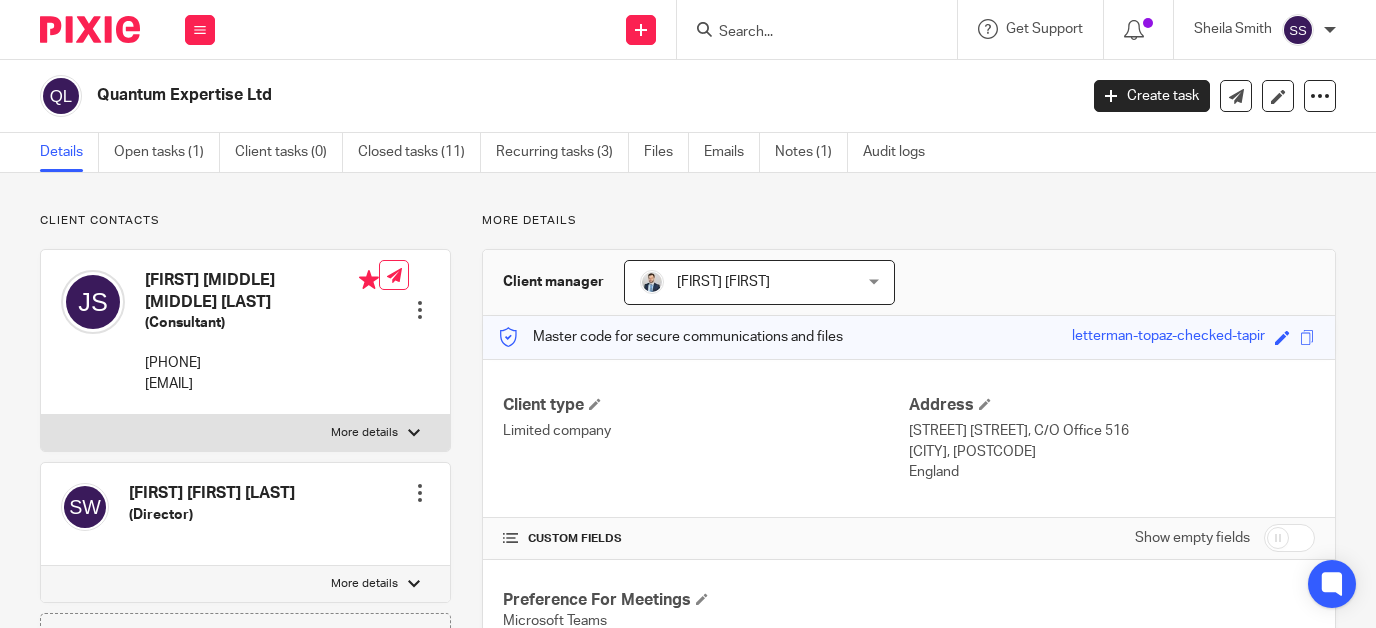 scroll, scrollTop: 0, scrollLeft: 0, axis: both 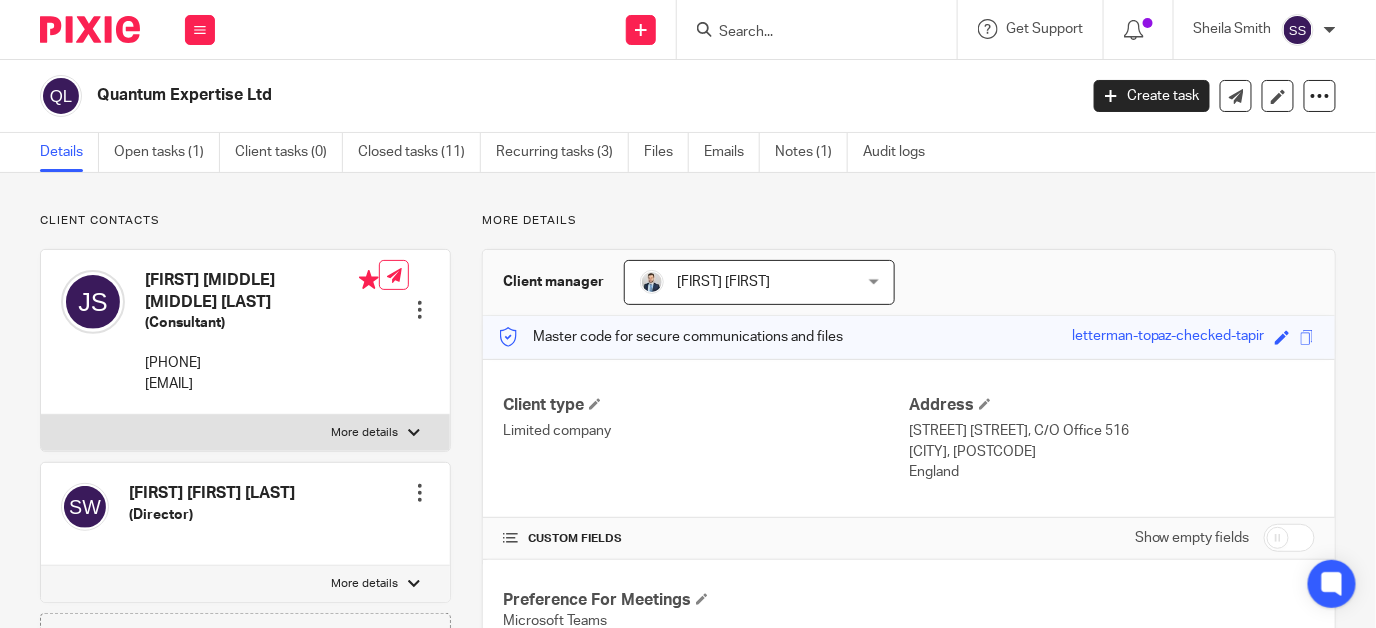 drag, startPoint x: 140, startPoint y: 382, endPoint x: 310, endPoint y: 398, distance: 170.75128 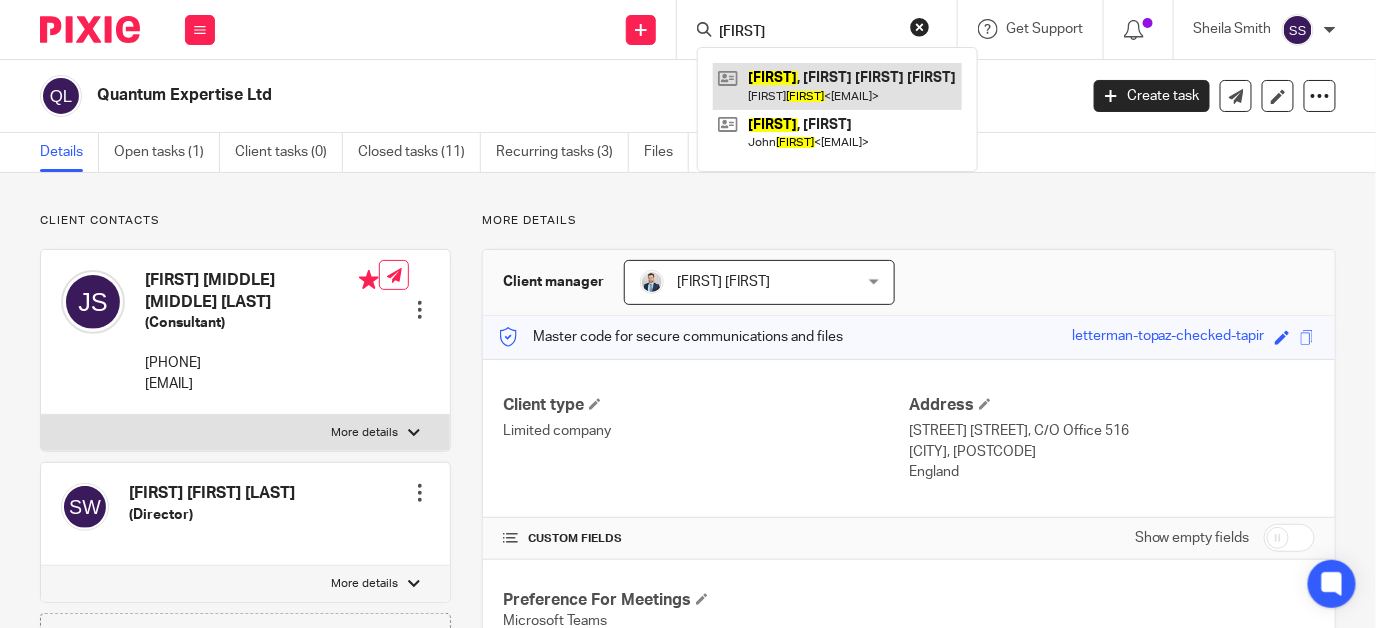 type on "wilkins" 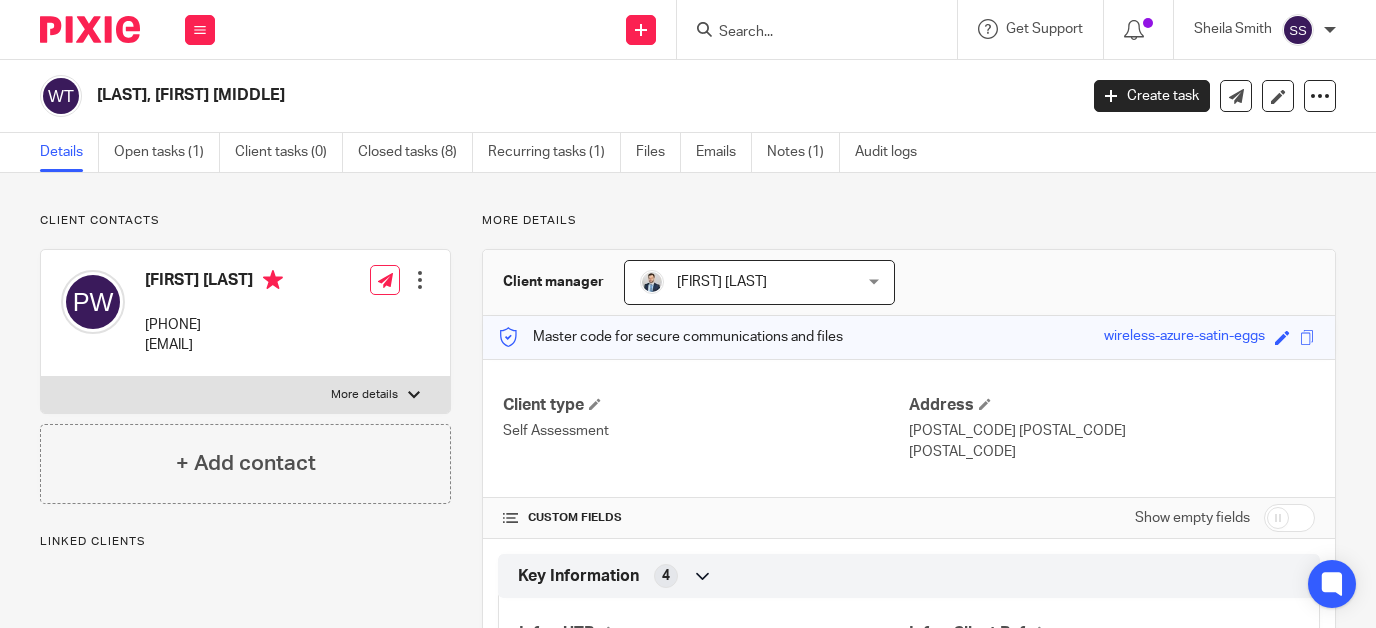 scroll, scrollTop: 0, scrollLeft: 0, axis: both 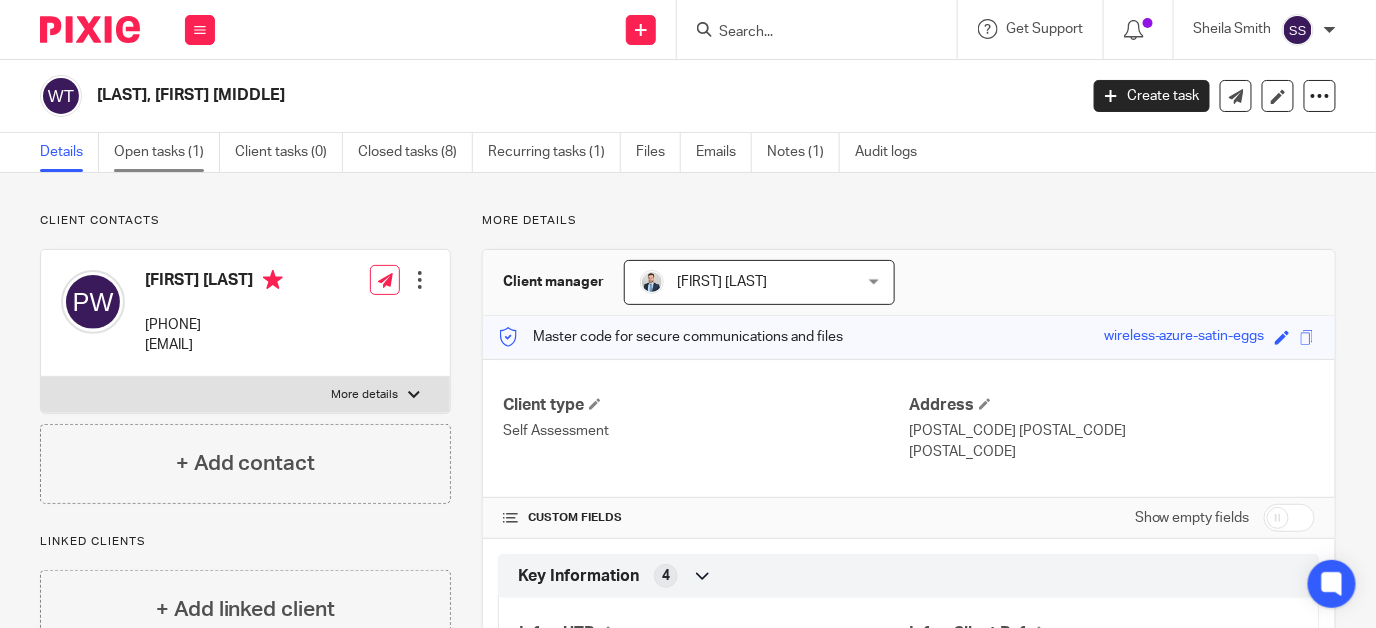 click on "Open tasks (1)" at bounding box center (167, 152) 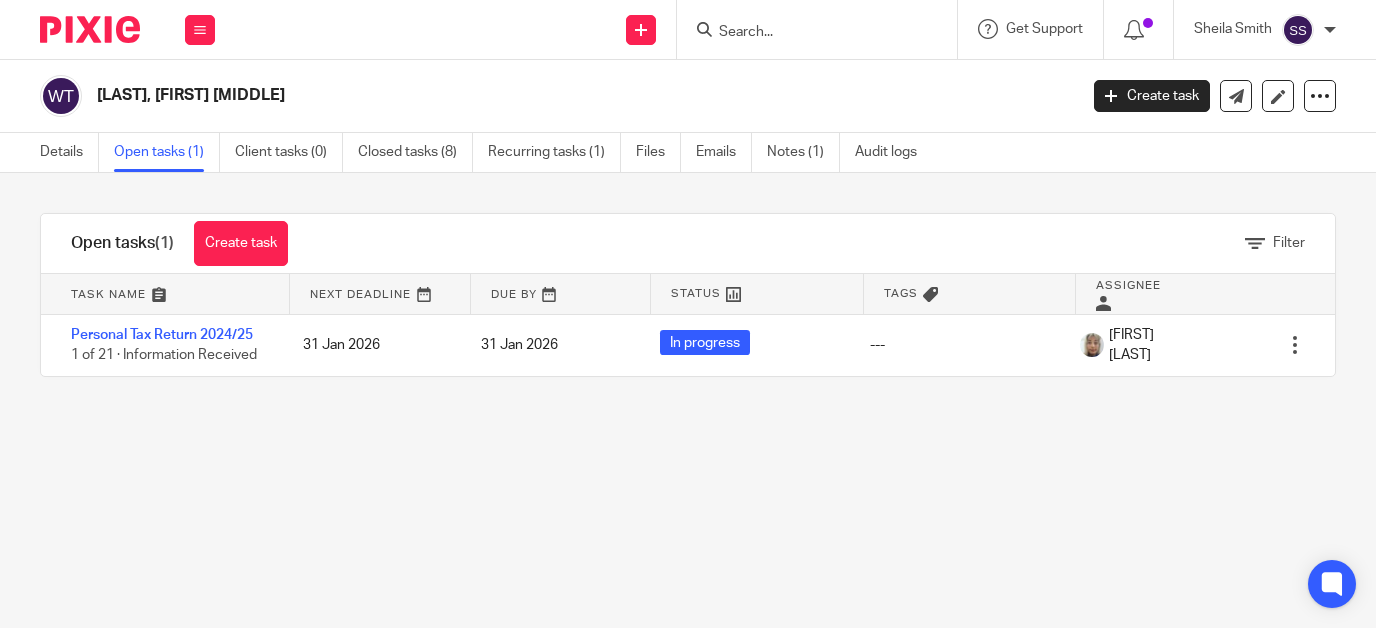 scroll, scrollTop: 0, scrollLeft: 0, axis: both 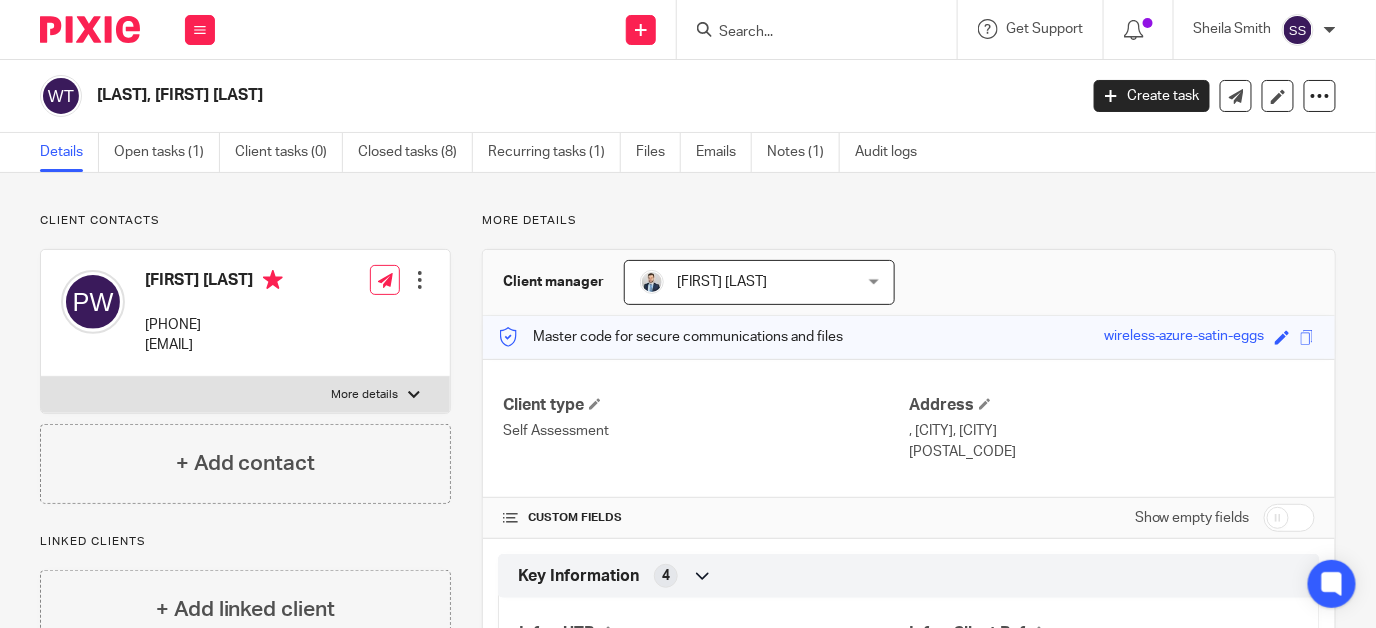 click at bounding box center [807, 33] 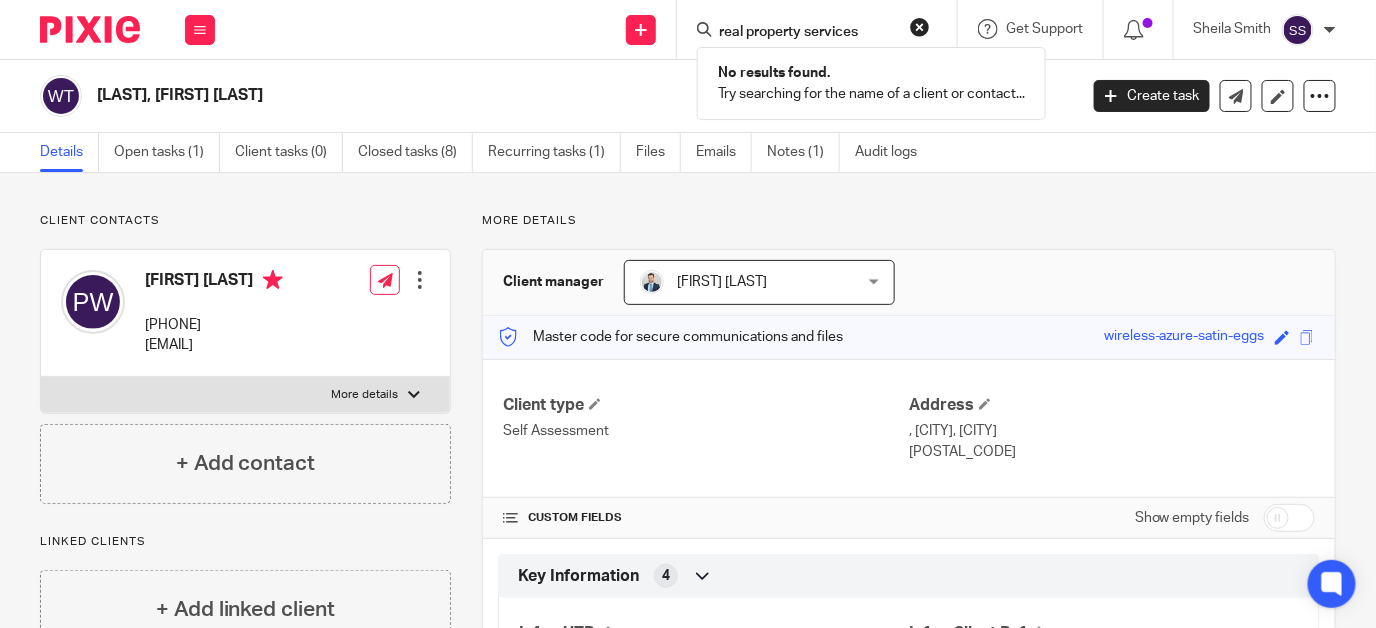 type on "real property services" 